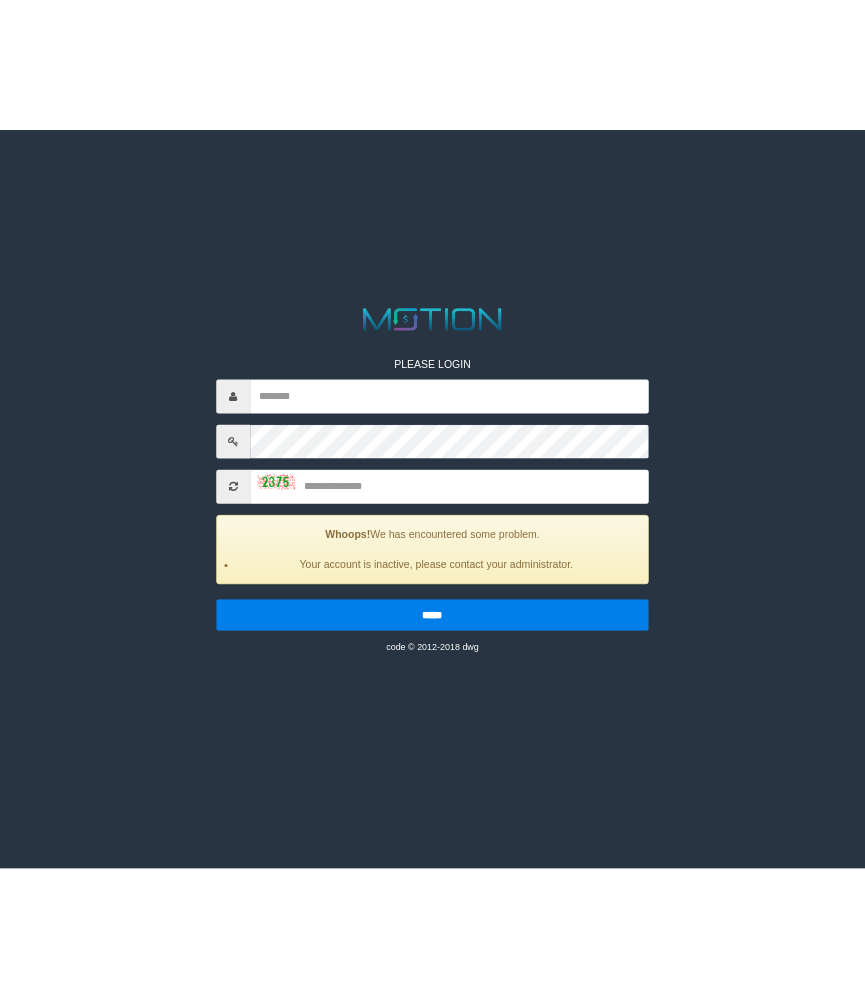 scroll, scrollTop: 0, scrollLeft: 0, axis: both 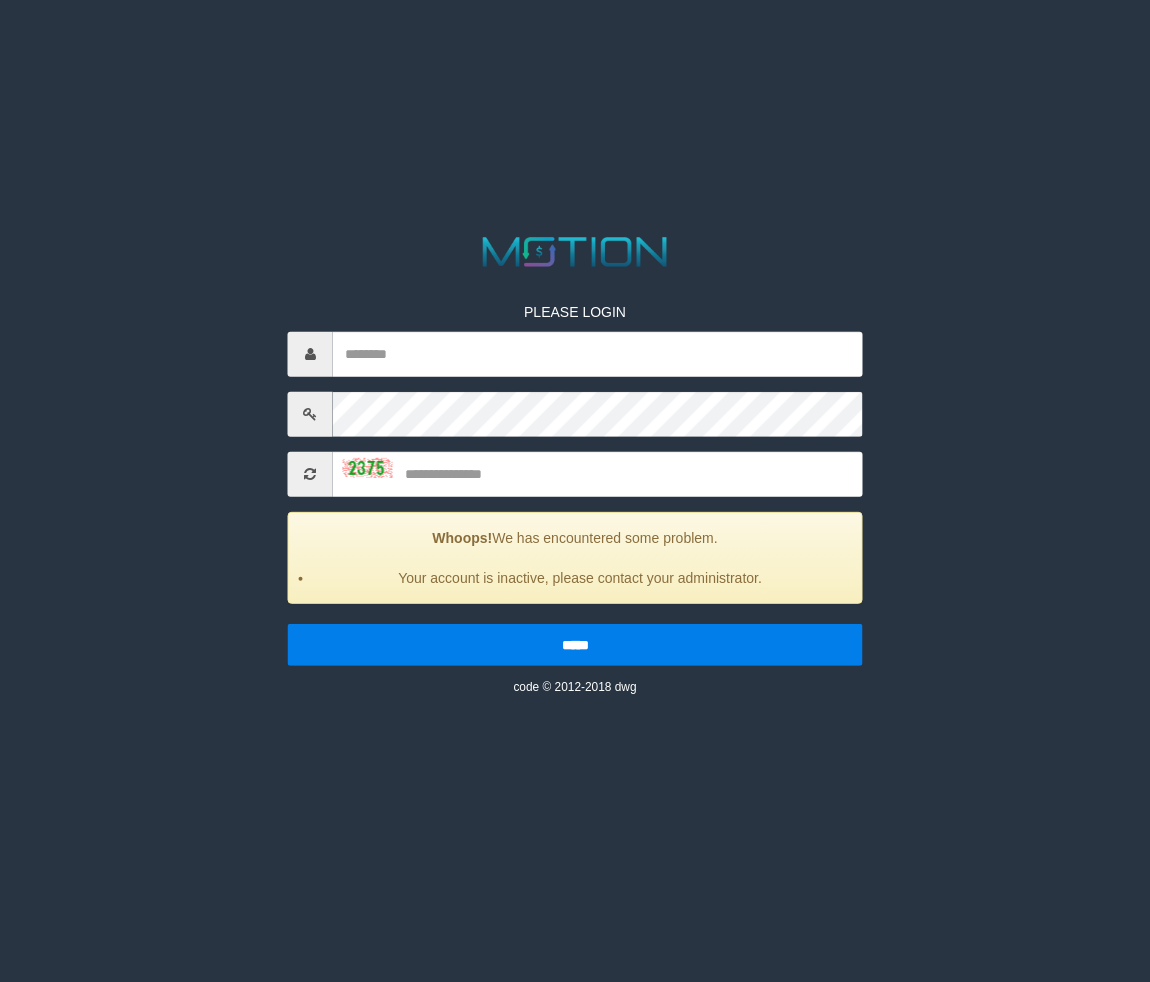 click on "PLEASE LOGIN
Whoops!  We has encountered some problem.
Your account is inactive, please contact your administrator.
*****
code © 2012-2018 dwg" at bounding box center [575, 25] 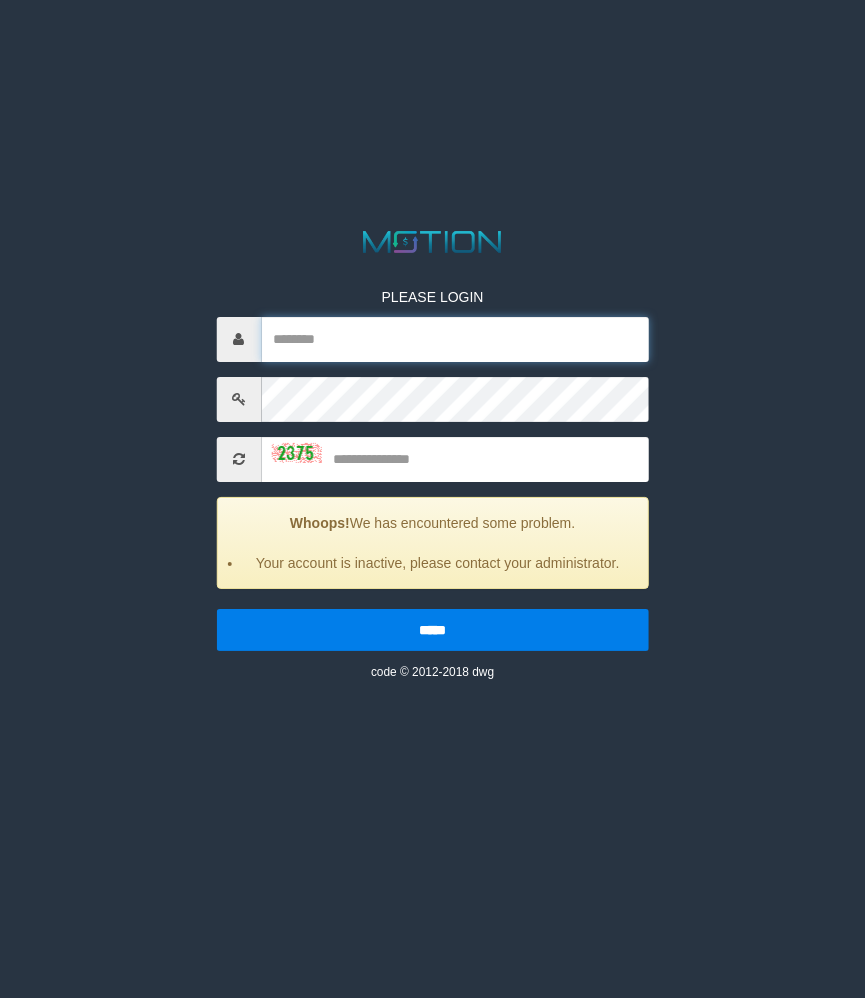 type on "*******" 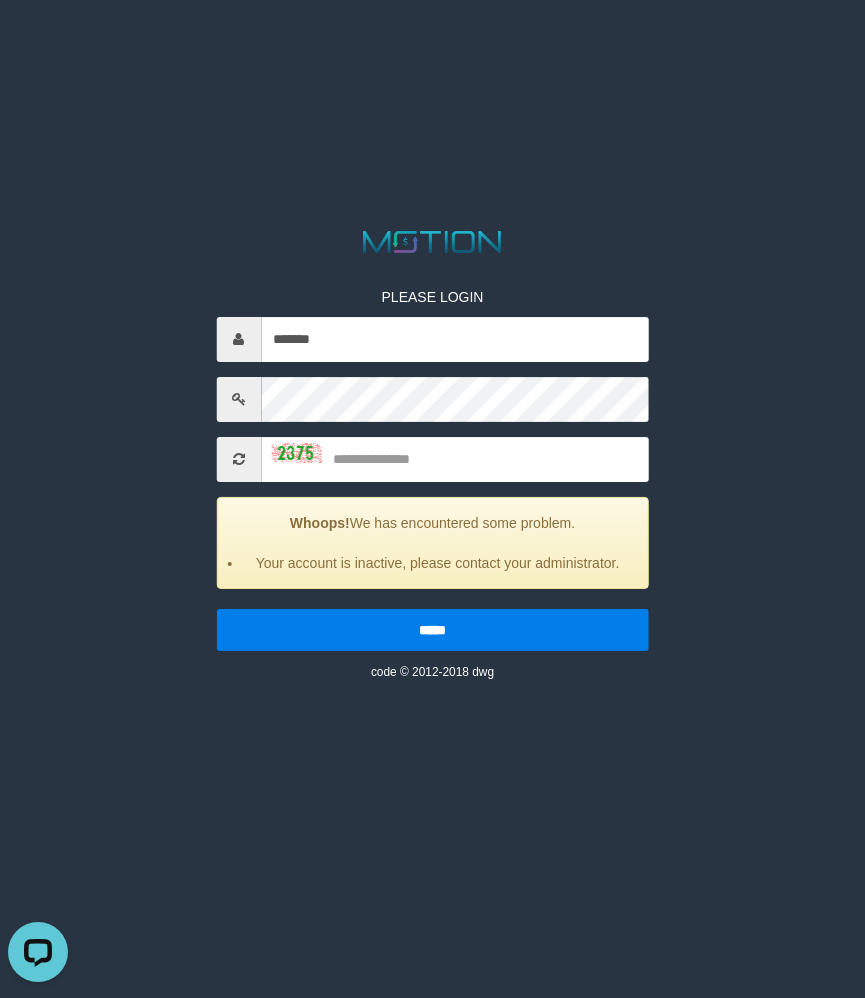 scroll, scrollTop: 0, scrollLeft: 0, axis: both 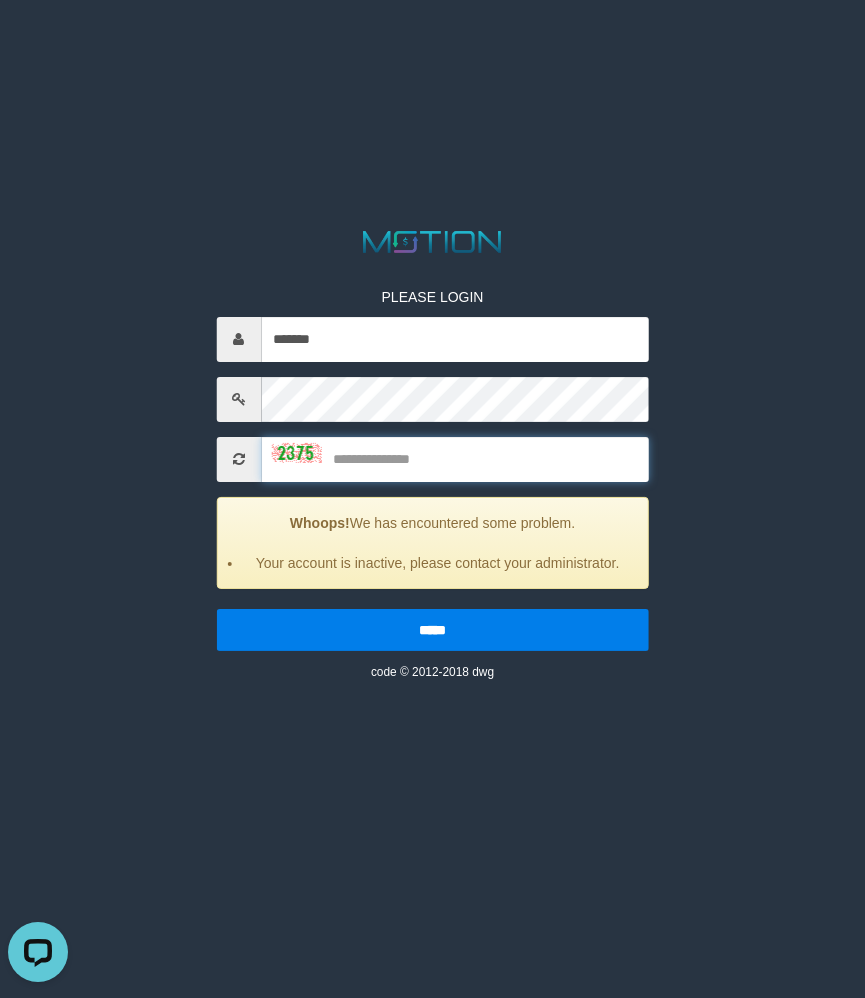 click at bounding box center [455, 459] 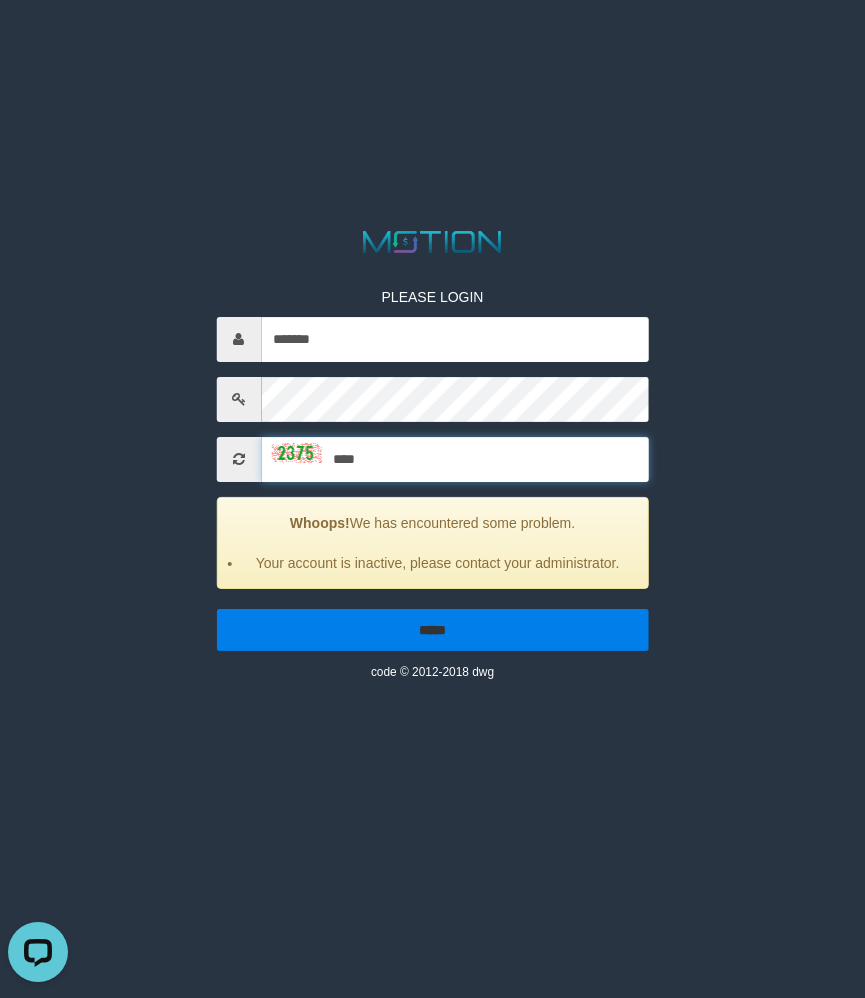 type on "****" 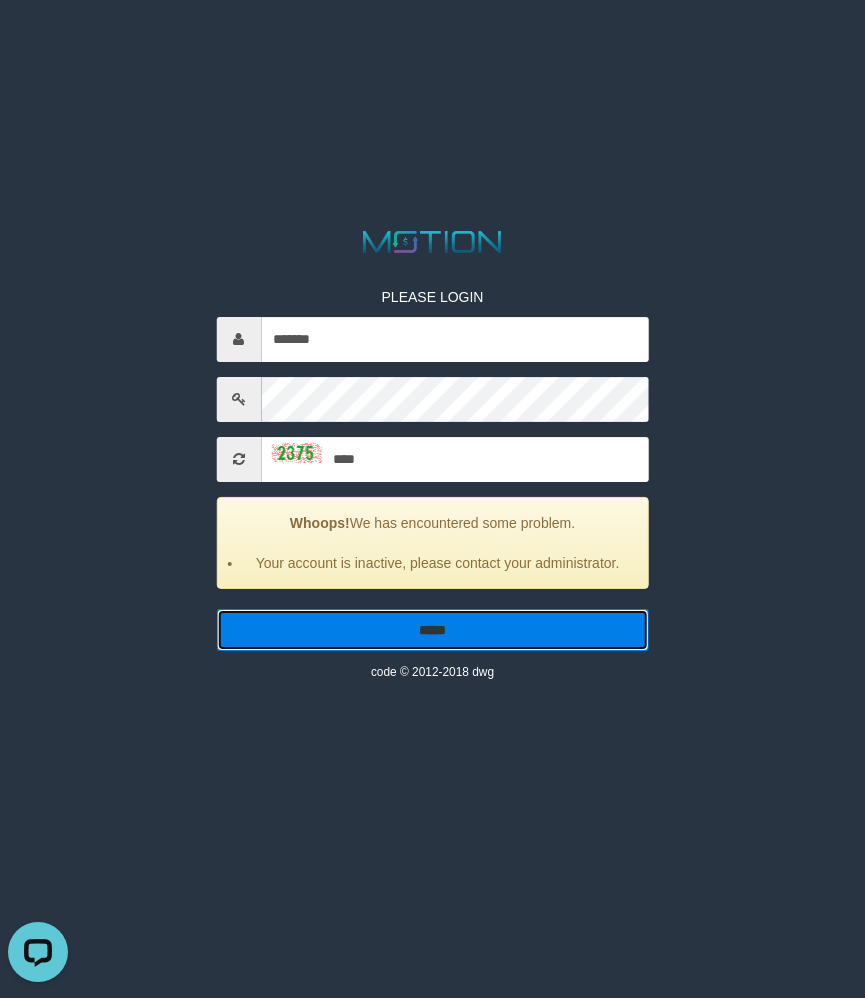 drag, startPoint x: 435, startPoint y: 627, endPoint x: 425, endPoint y: 628, distance: 10.049875 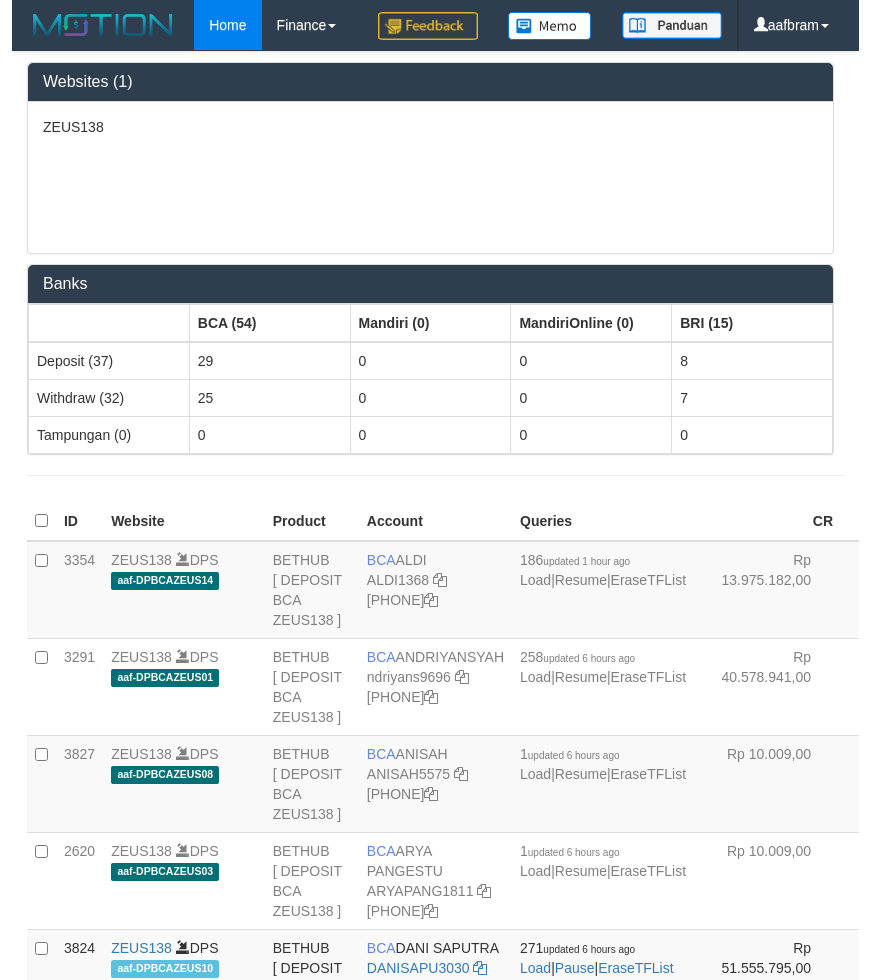 scroll, scrollTop: 0, scrollLeft: 0, axis: both 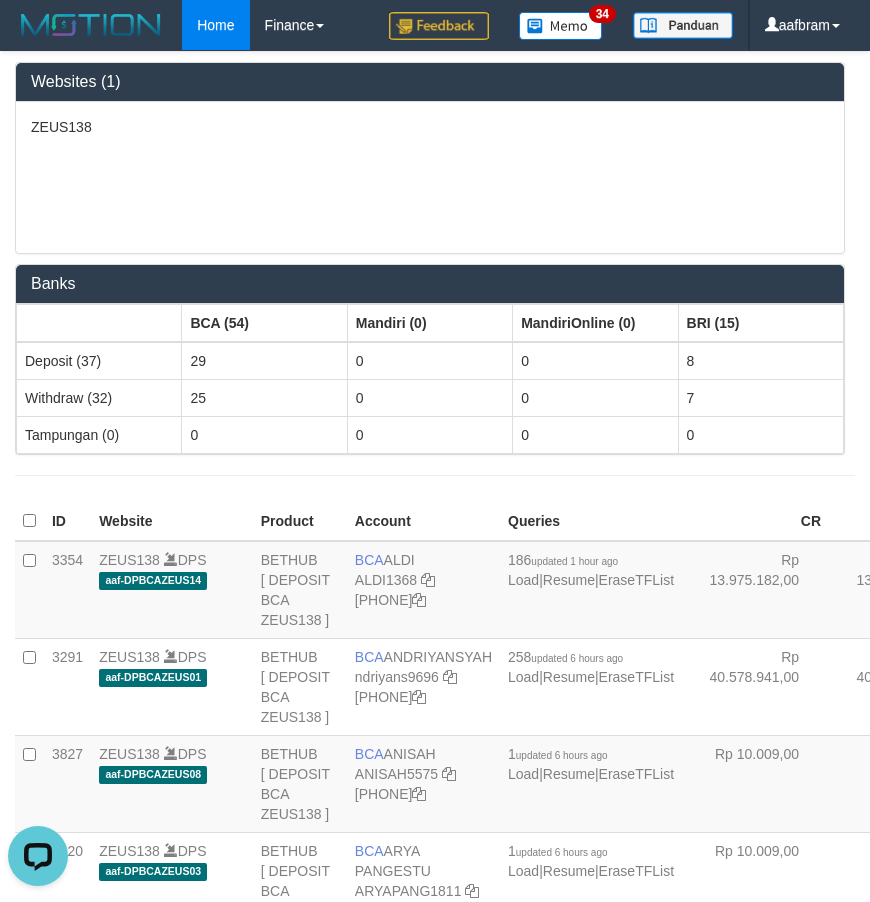click on "ZEUS138" at bounding box center (430, 177) 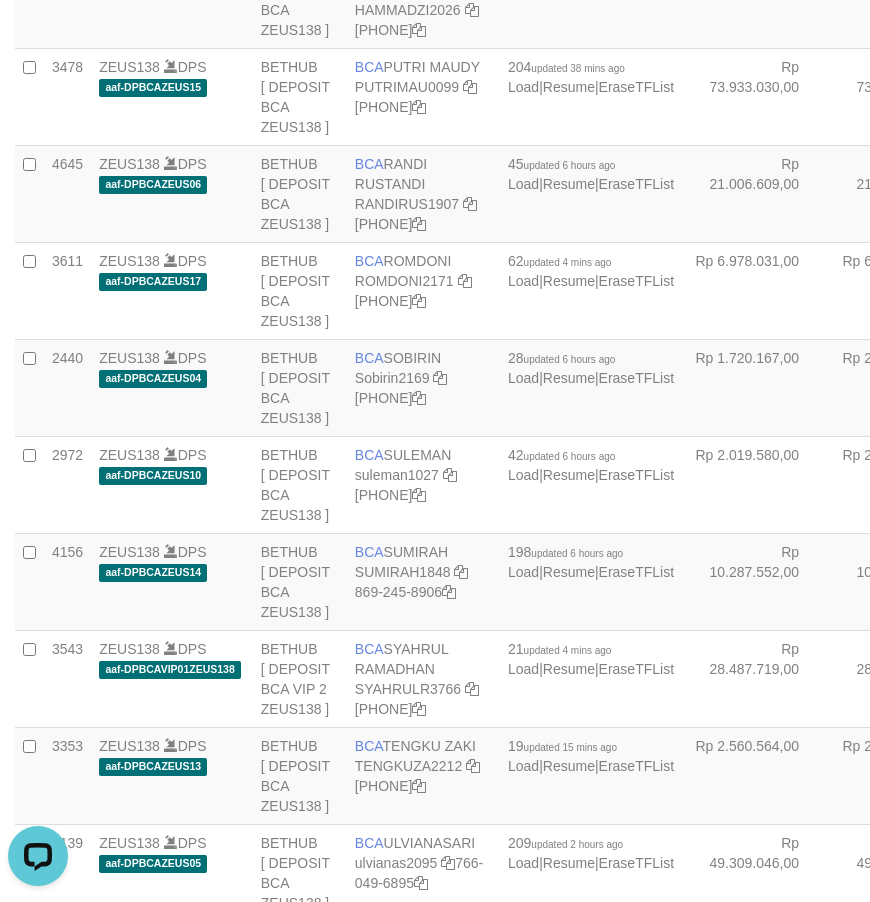 scroll, scrollTop: 2866, scrollLeft: 0, axis: vertical 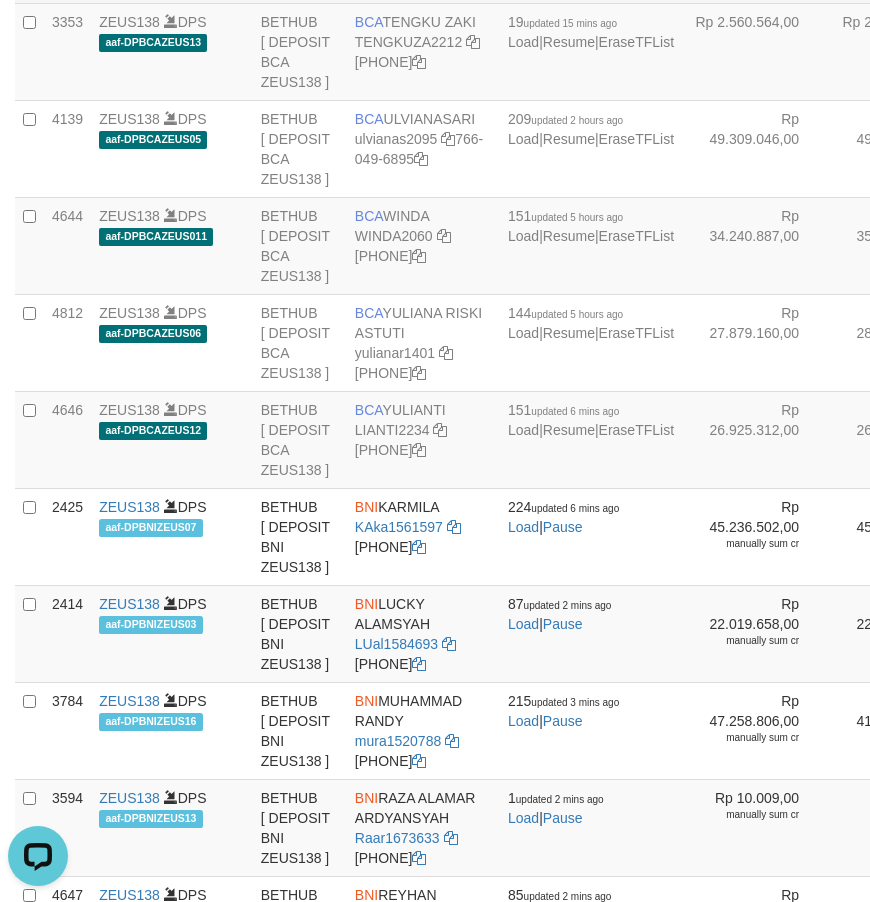 click on "BCA
[FIRST] [LAST]
[USERNAME]
[PHONE]" at bounding box center (423, -46) 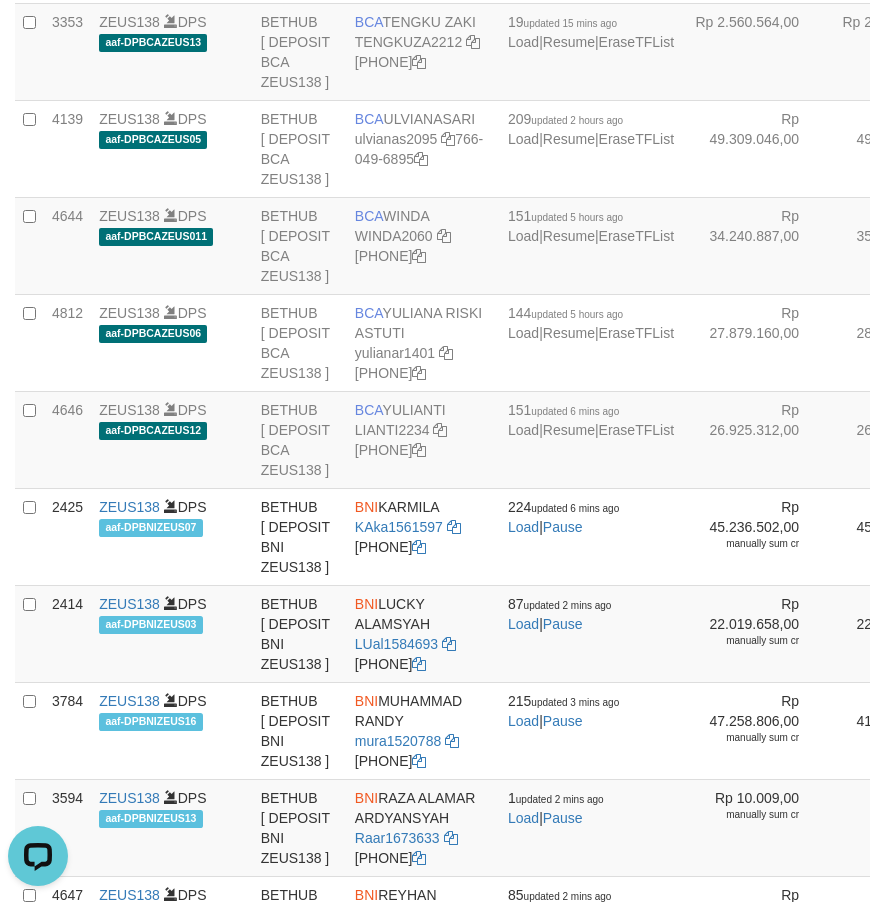 copy on "BCA
[FIRST] [LAST]" 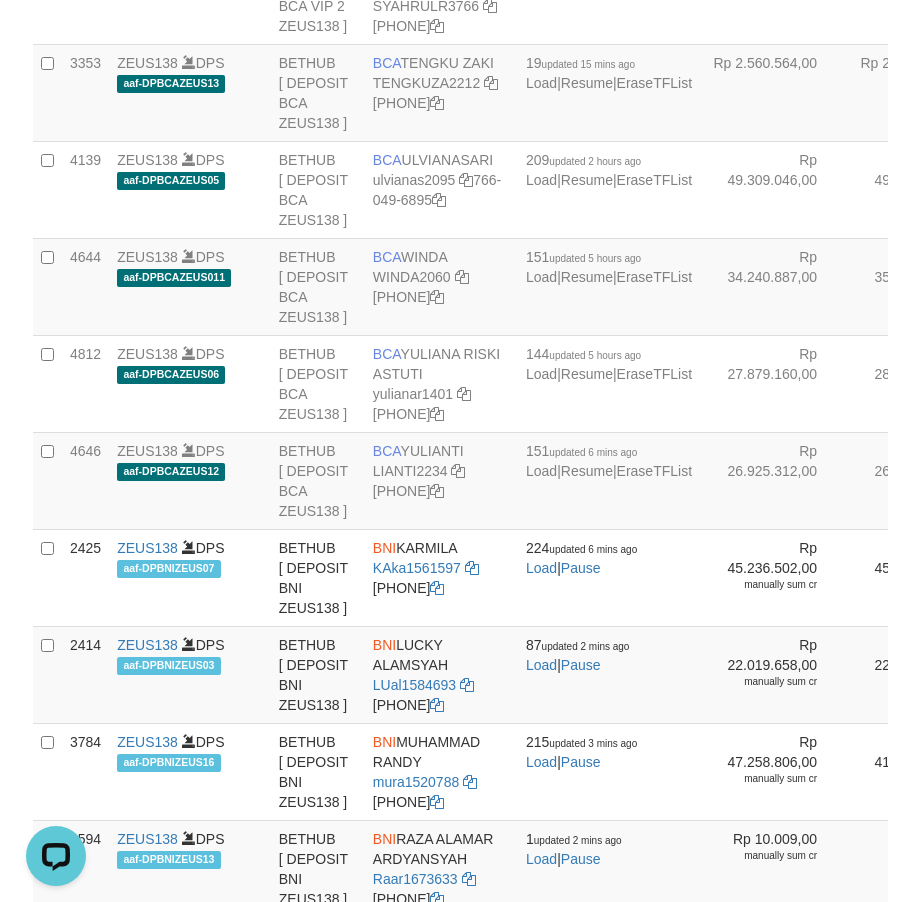 scroll, scrollTop: 4445, scrollLeft: 0, axis: vertical 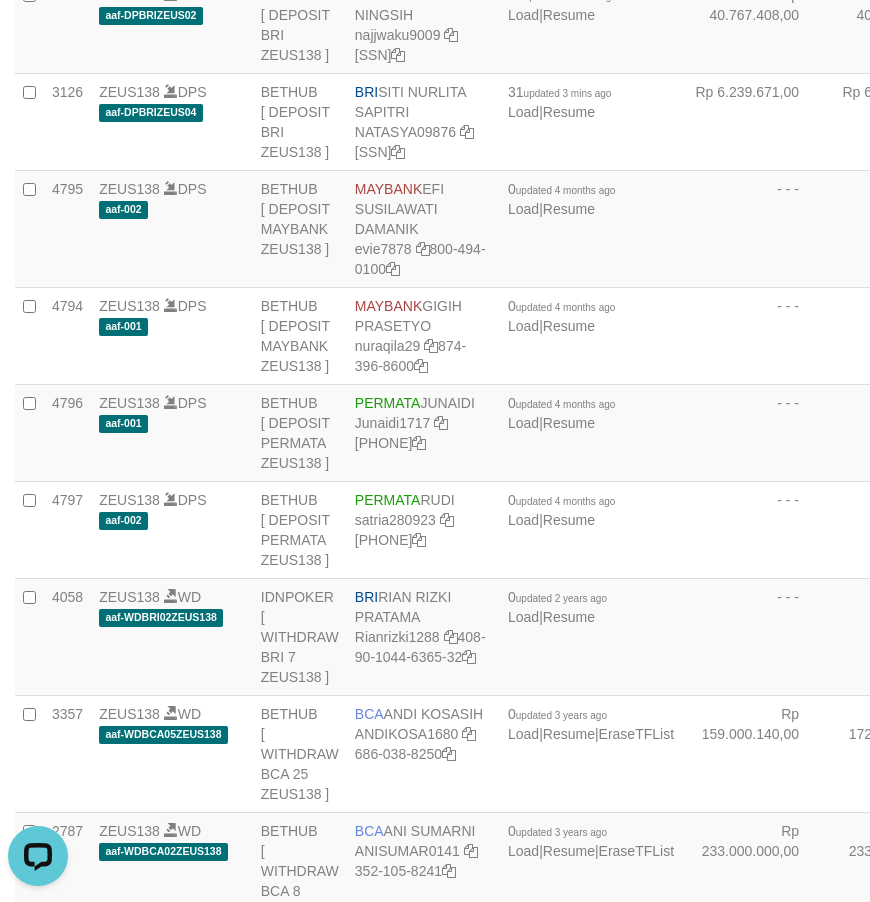 click on "BRI
[FIRST] [LAST]
[USERNAME]
[SSN]" at bounding box center [423, -170] 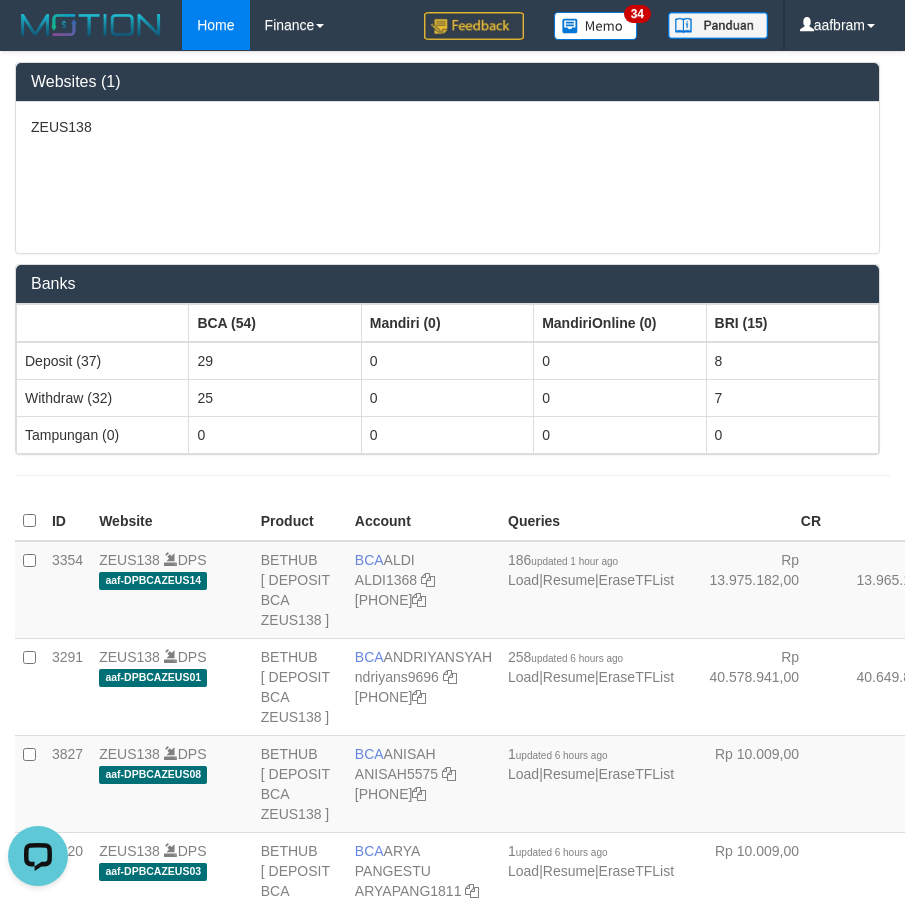 scroll, scrollTop: 3432, scrollLeft: 0, axis: vertical 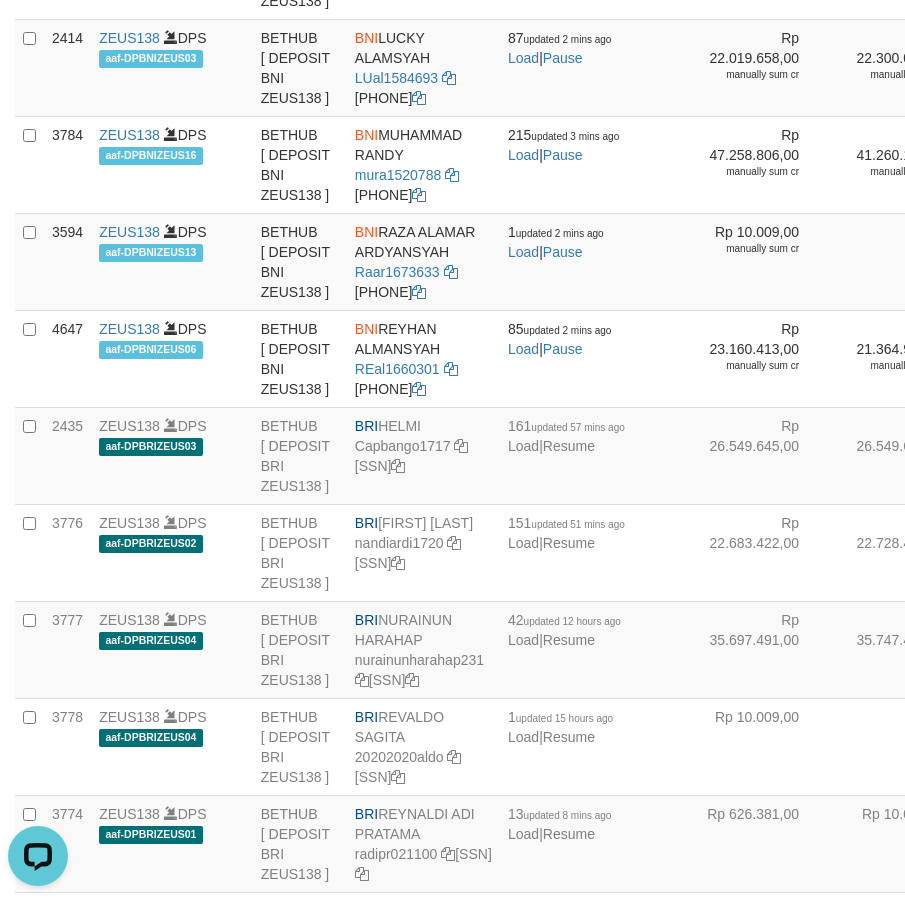 click on "BCA" at bounding box center [369, -156] 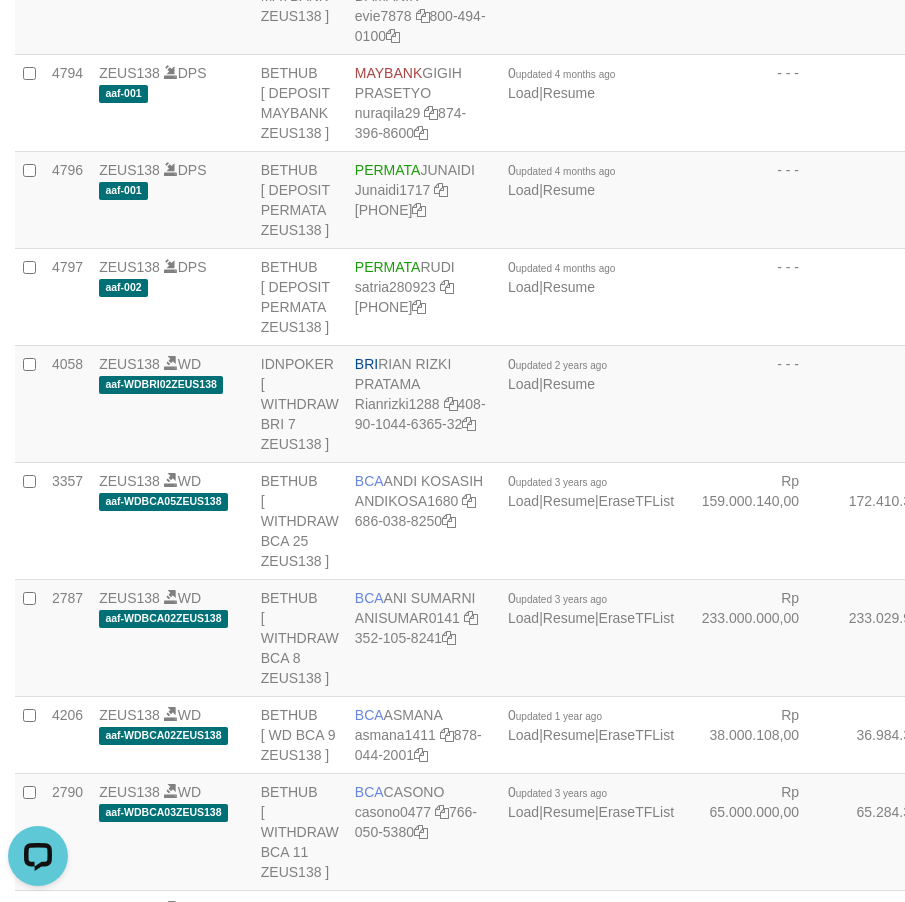 click on "BRI
[FIRST] [LAST]
[USERNAME]
[SSN]" at bounding box center [423, -112] 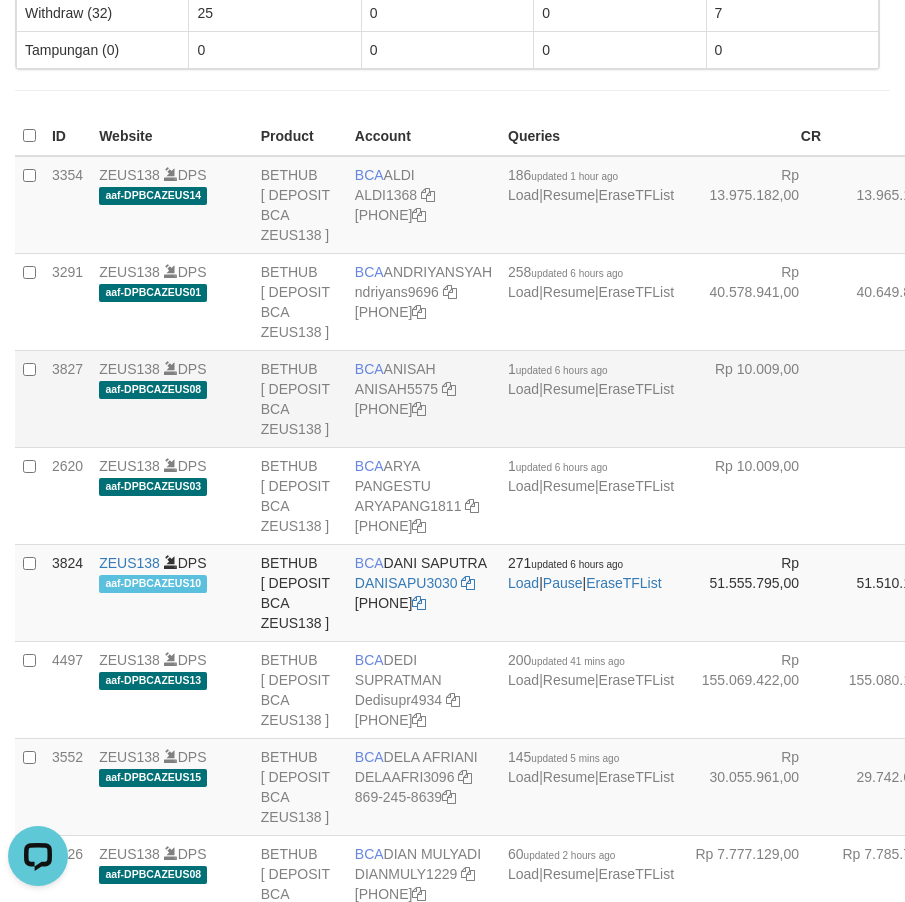 click on "BCA
ANISAH
ANISAH5575
406-167-2383" at bounding box center (423, 398) 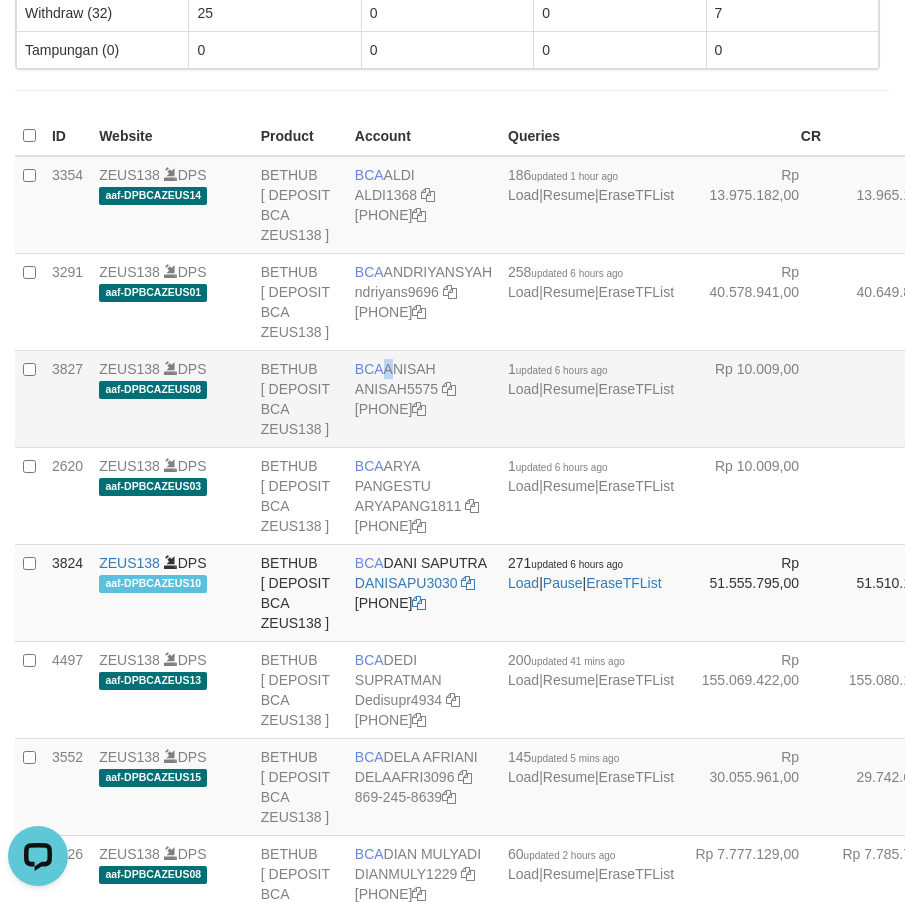 click on "BCA
ANISAH
ANISAH5575
406-167-2383" at bounding box center [423, 398] 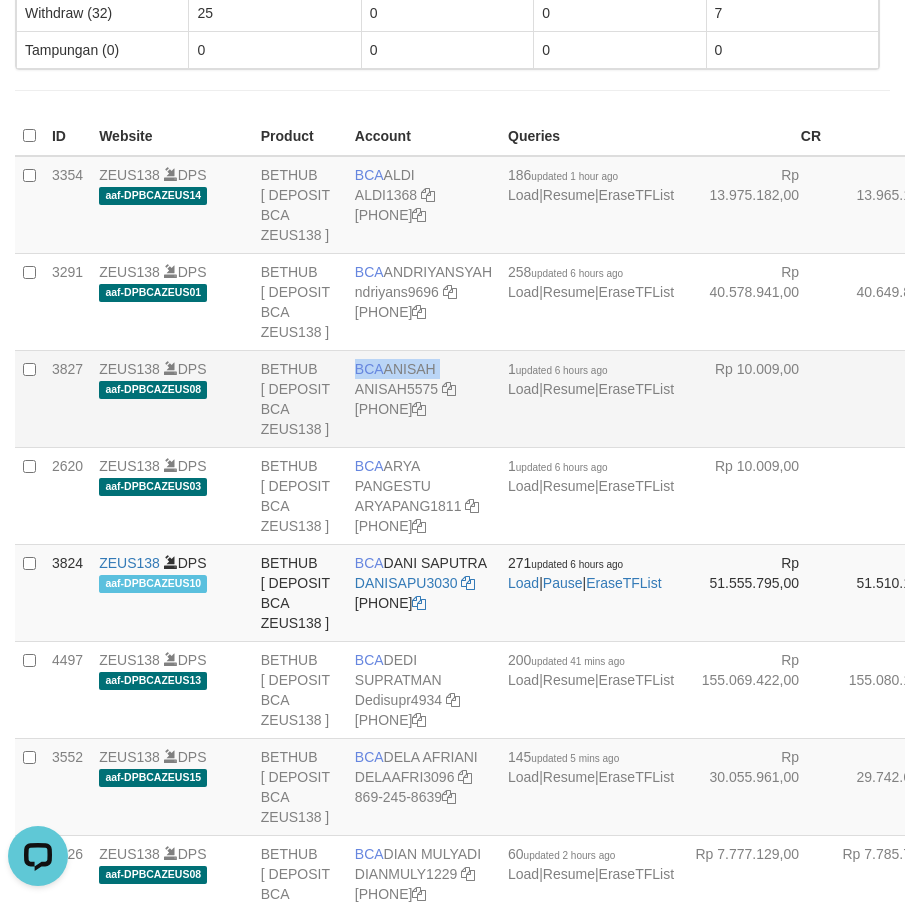 click on "BCA
ANISAH
ANISAH5575
406-167-2383" at bounding box center (423, 398) 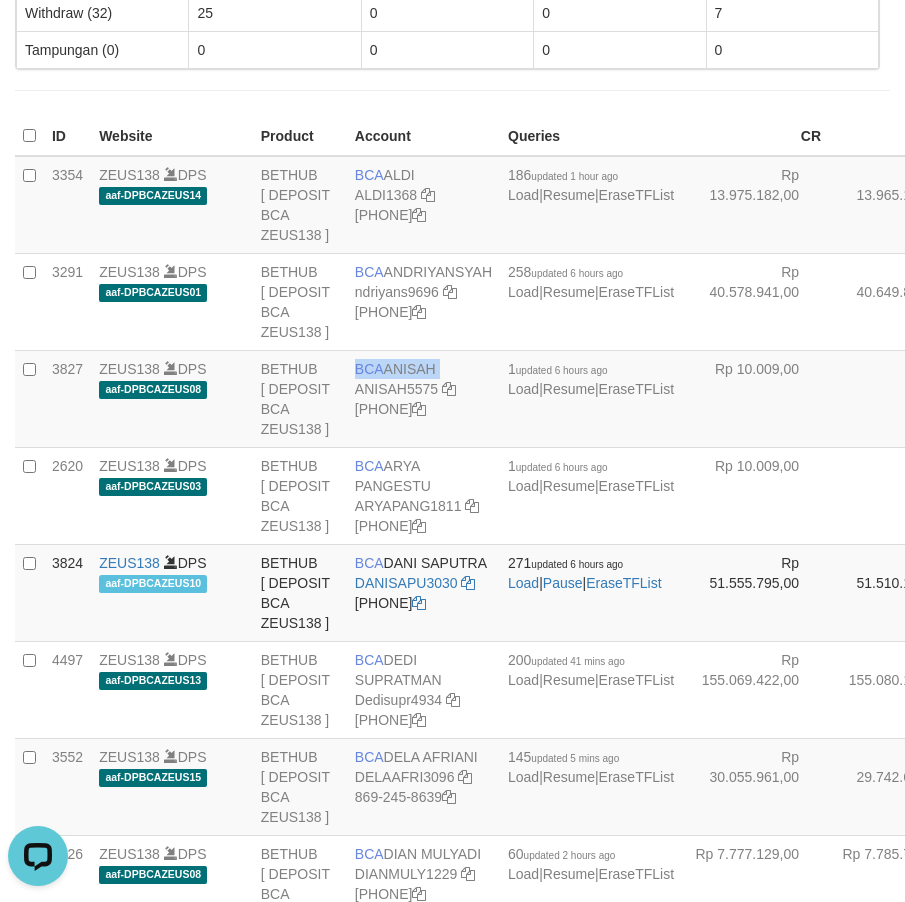 copy on "BCA
ANISAH" 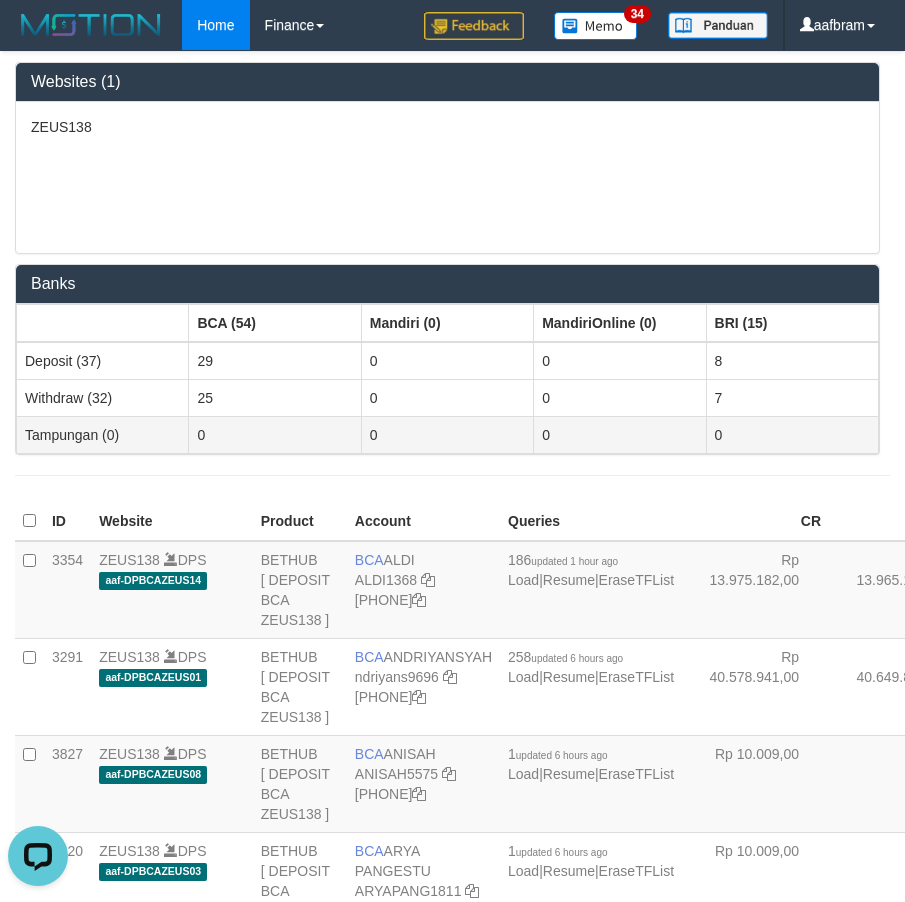 scroll, scrollTop: 3197, scrollLeft: 0, axis: vertical 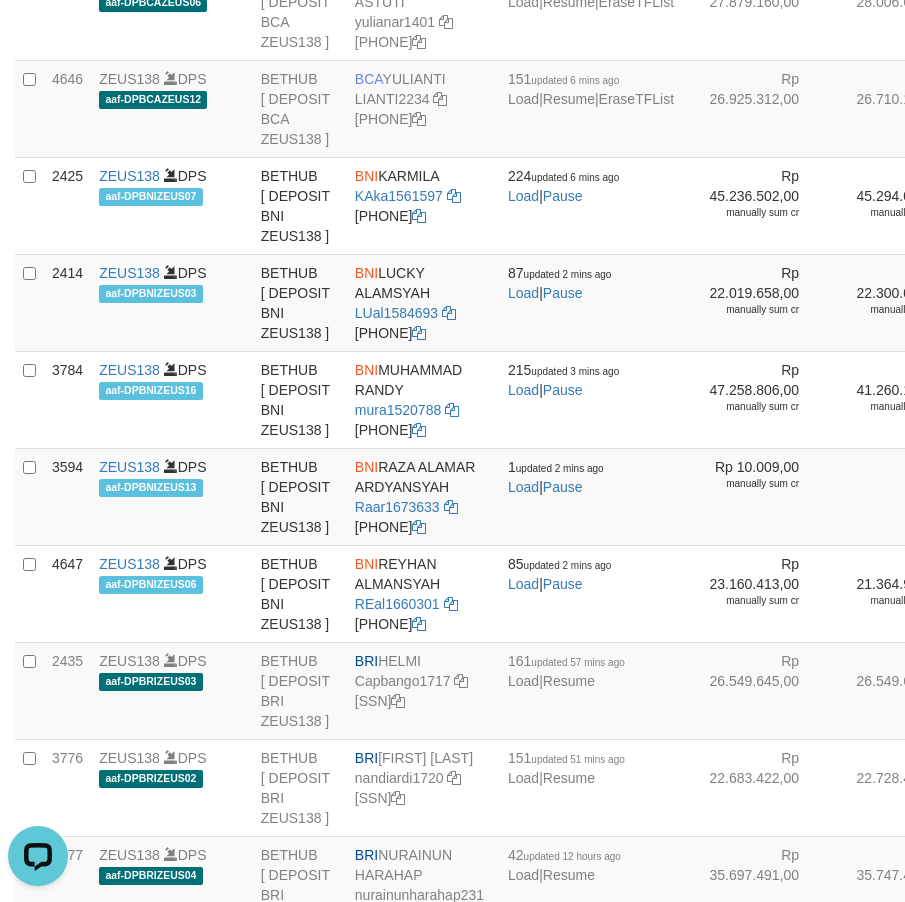 click on "BCA
WINDA
WINDA2060
352-137-1682" at bounding box center (423, -86) 